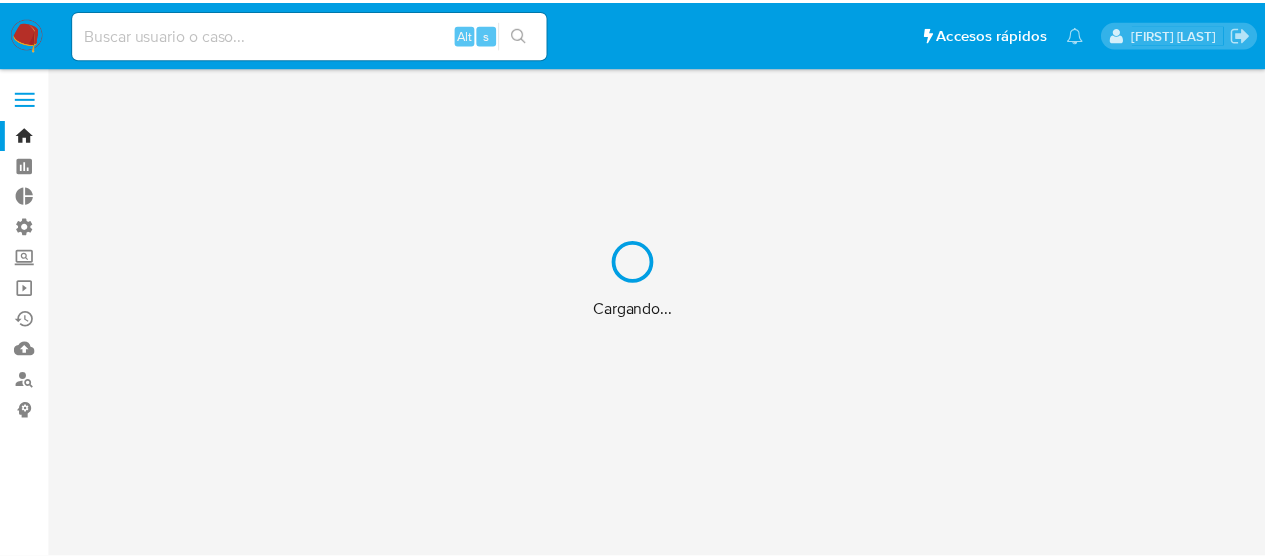 scroll, scrollTop: 0, scrollLeft: 0, axis: both 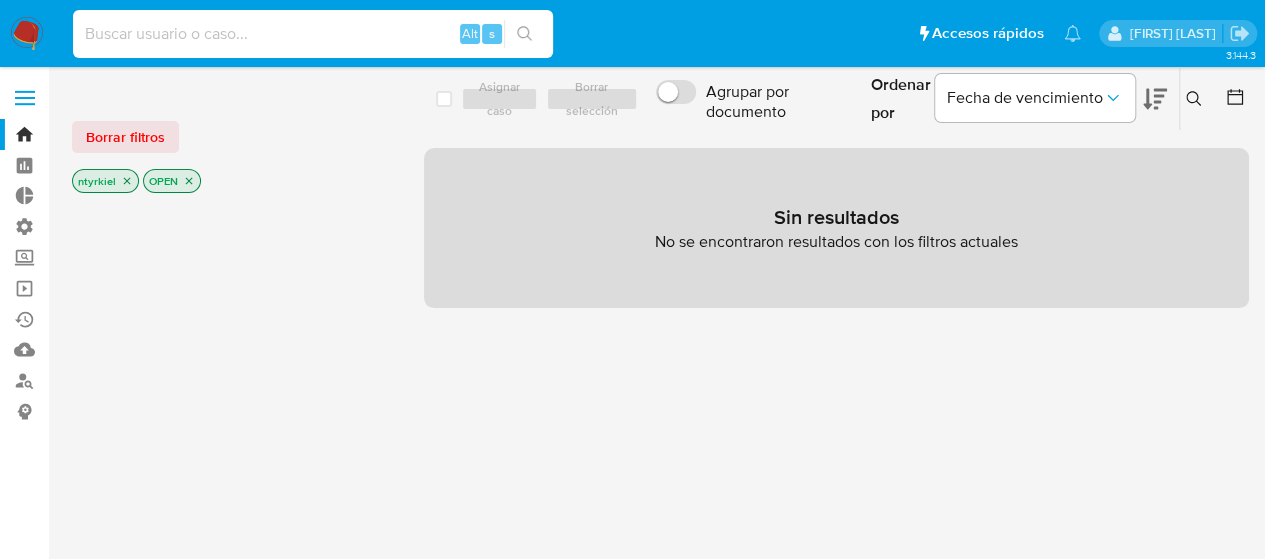 click at bounding box center (313, 34) 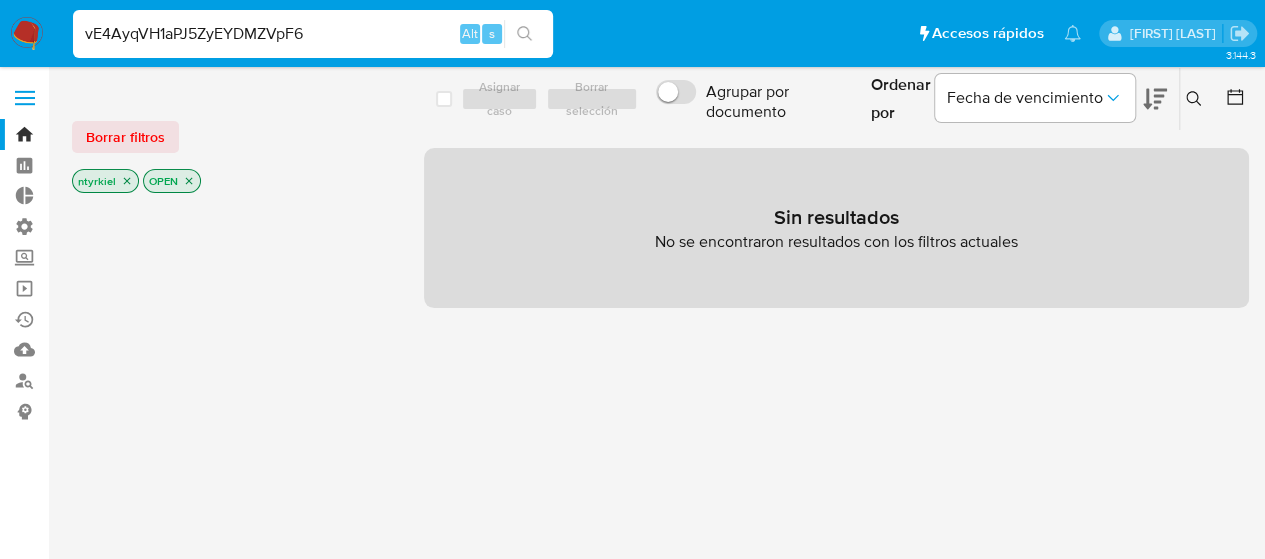 type on "vE4AyqVH1aPJ5ZyEYDMZVpF6" 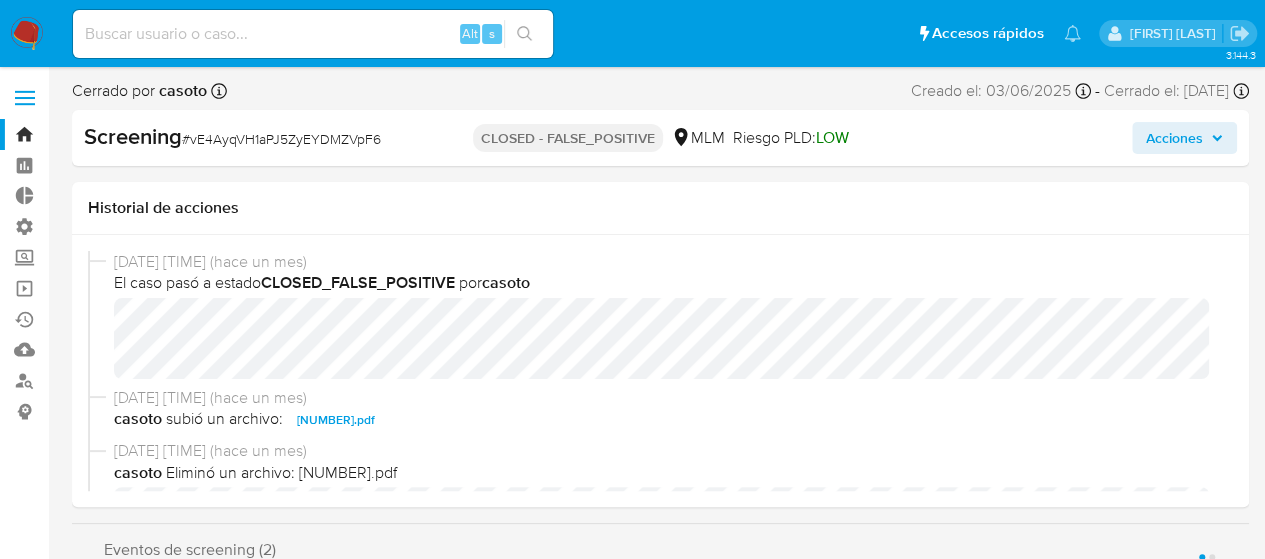 scroll, scrollTop: 200, scrollLeft: 0, axis: vertical 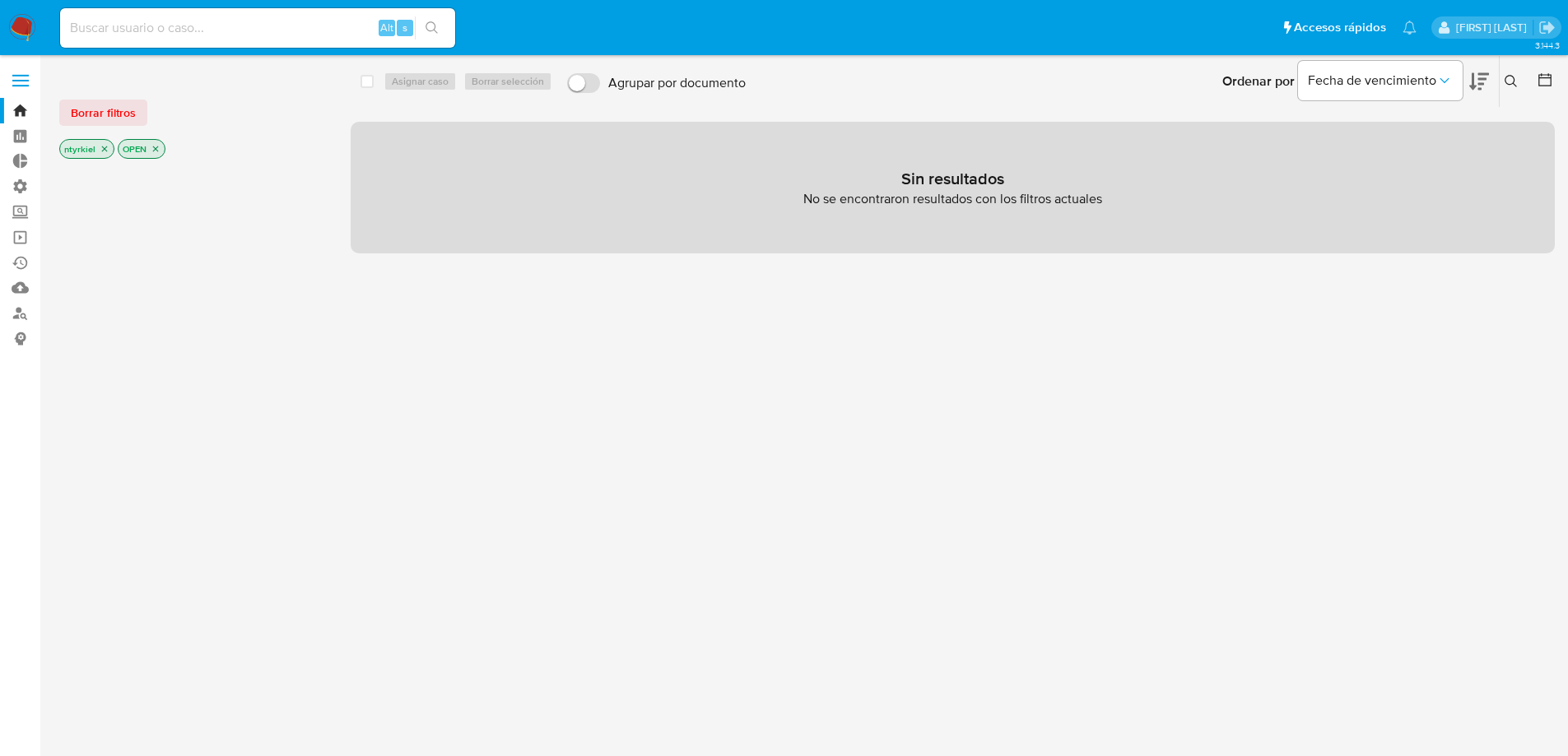 click at bounding box center (258, 28) 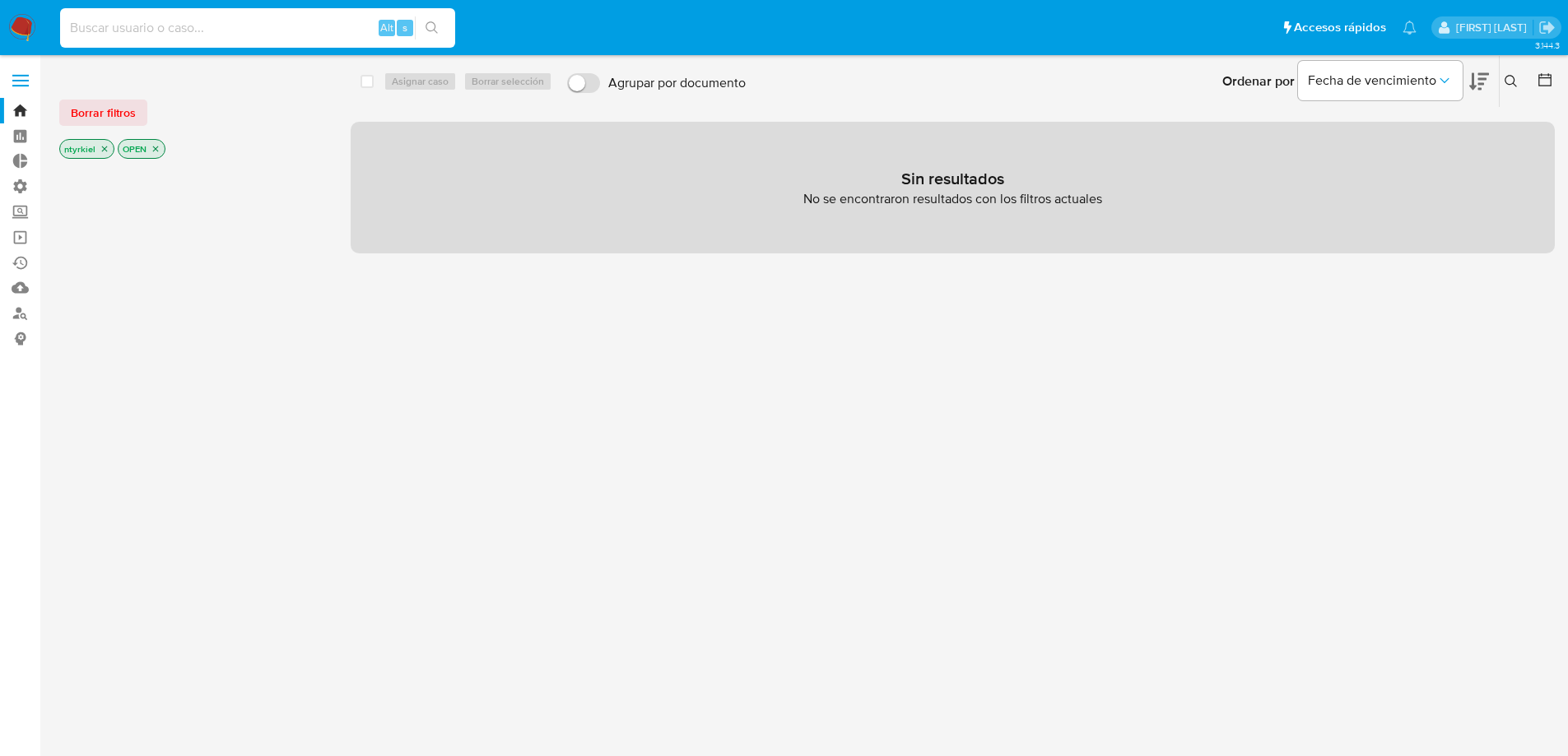 paste on "rlh7Qrvld1NIOPEDSmFAsAS7" 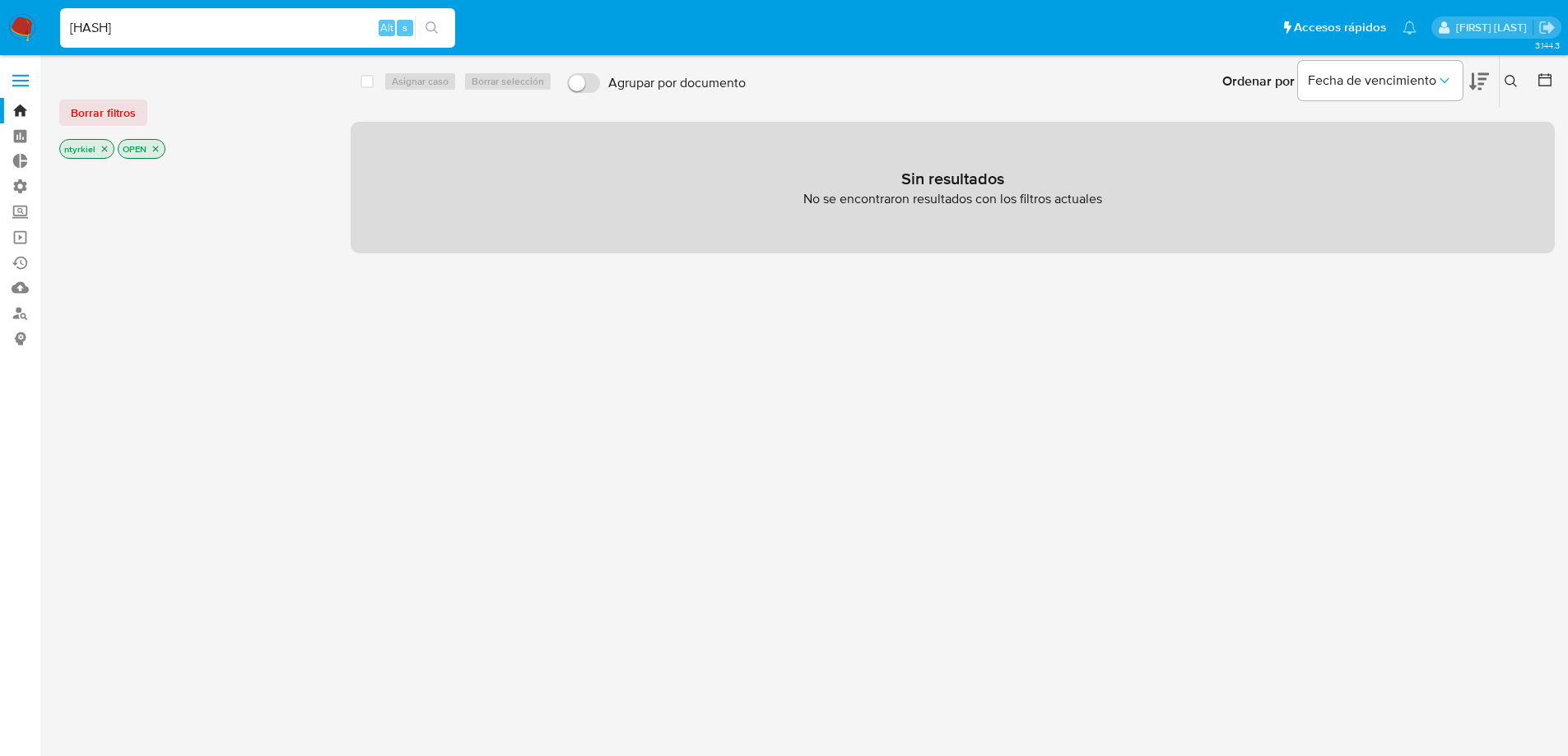 type on "rlh7Qrvld1NIOPEDSmFAsAS7" 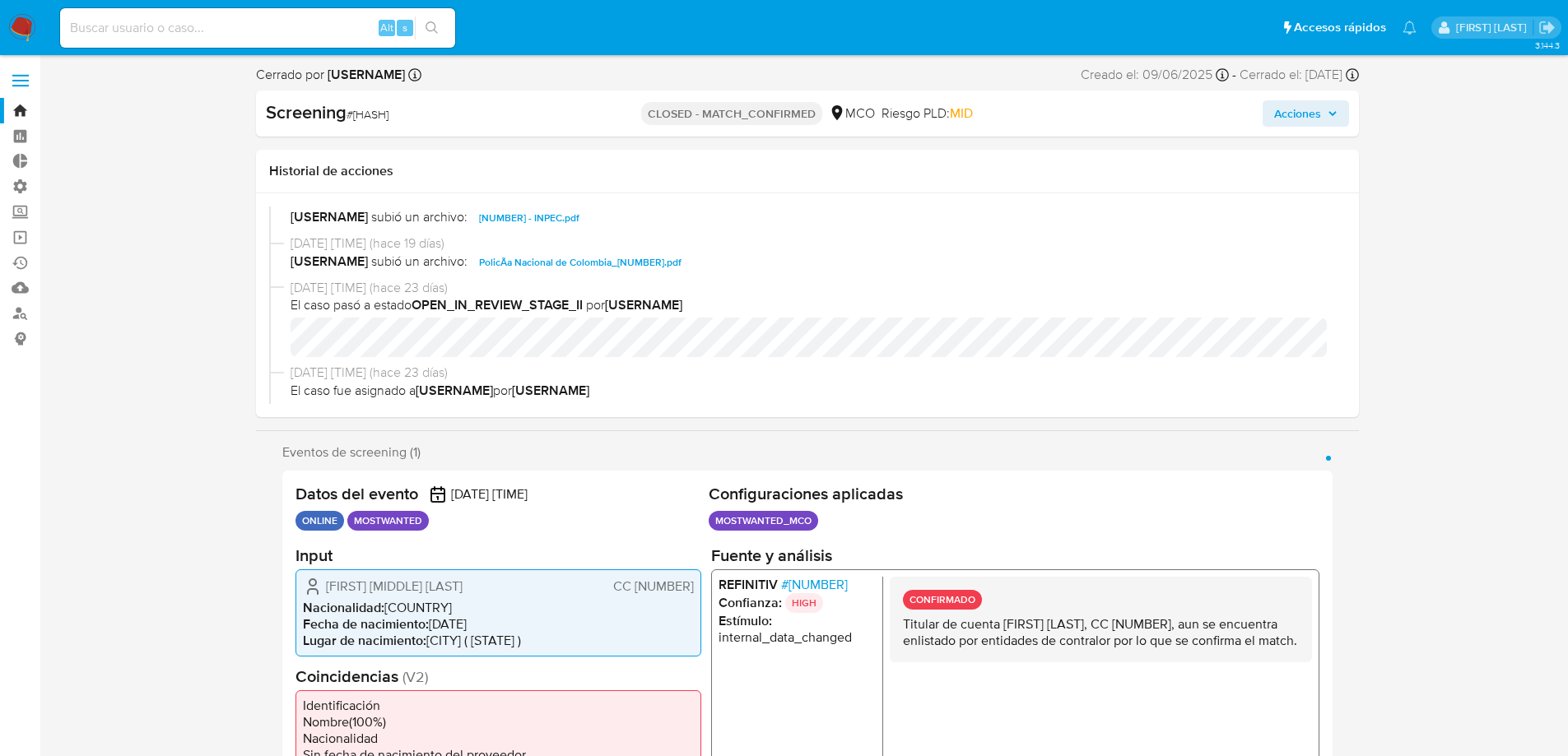 scroll, scrollTop: 576, scrollLeft: 0, axis: vertical 